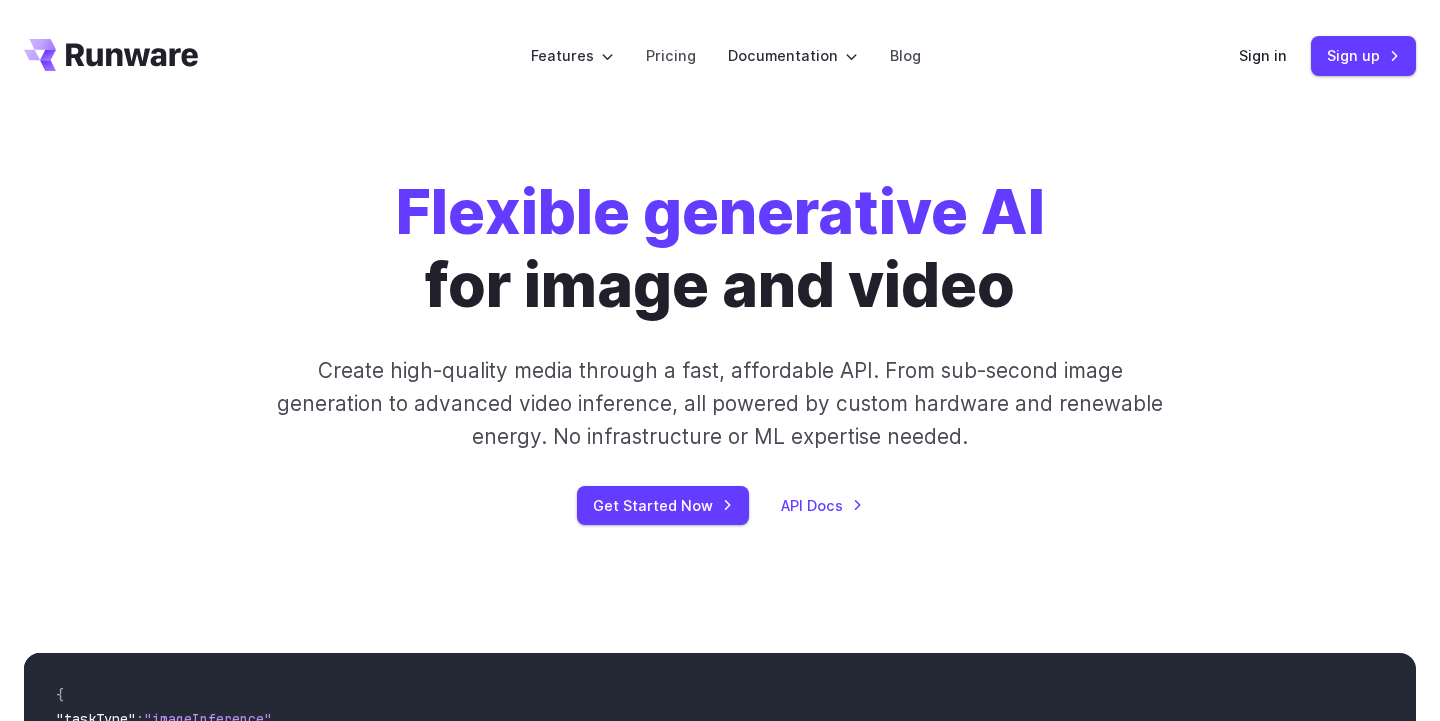scroll, scrollTop: 0, scrollLeft: 0, axis: both 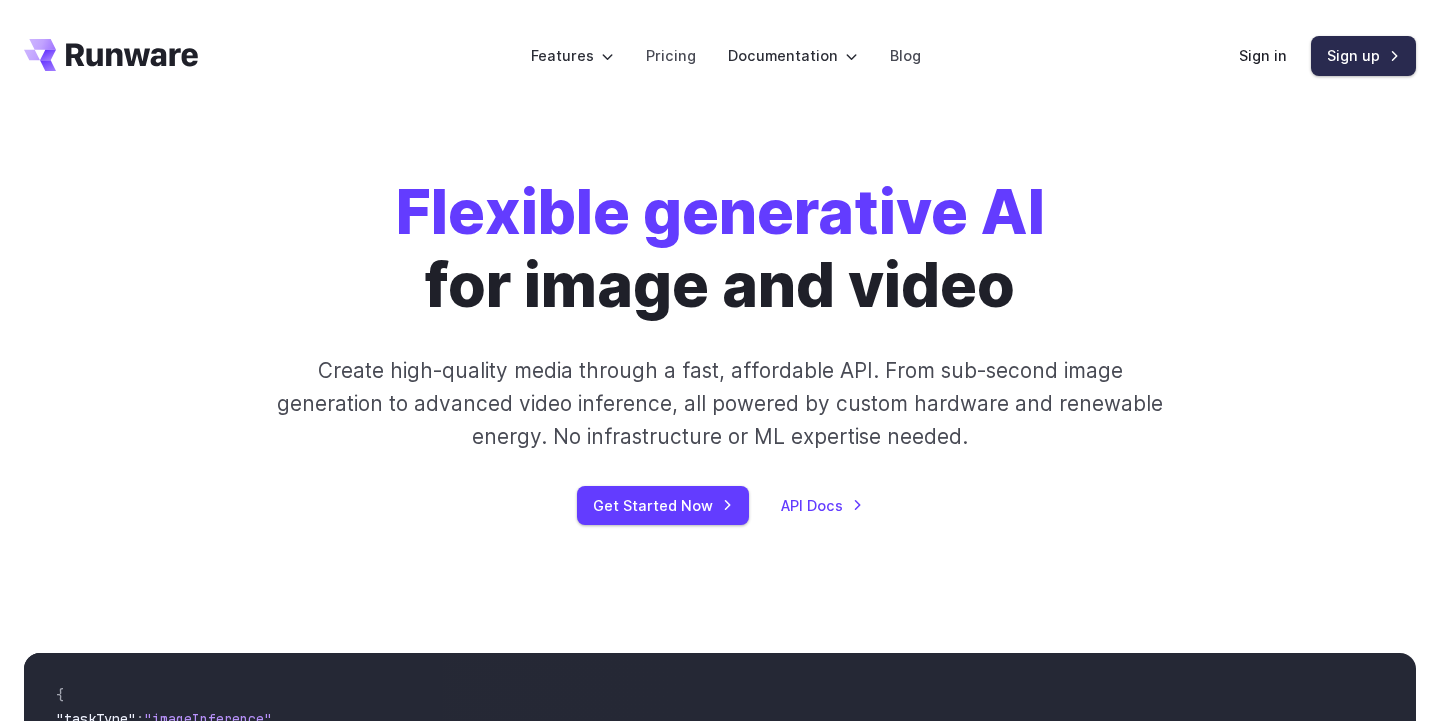 click on "Sign up" at bounding box center (1363, 55) 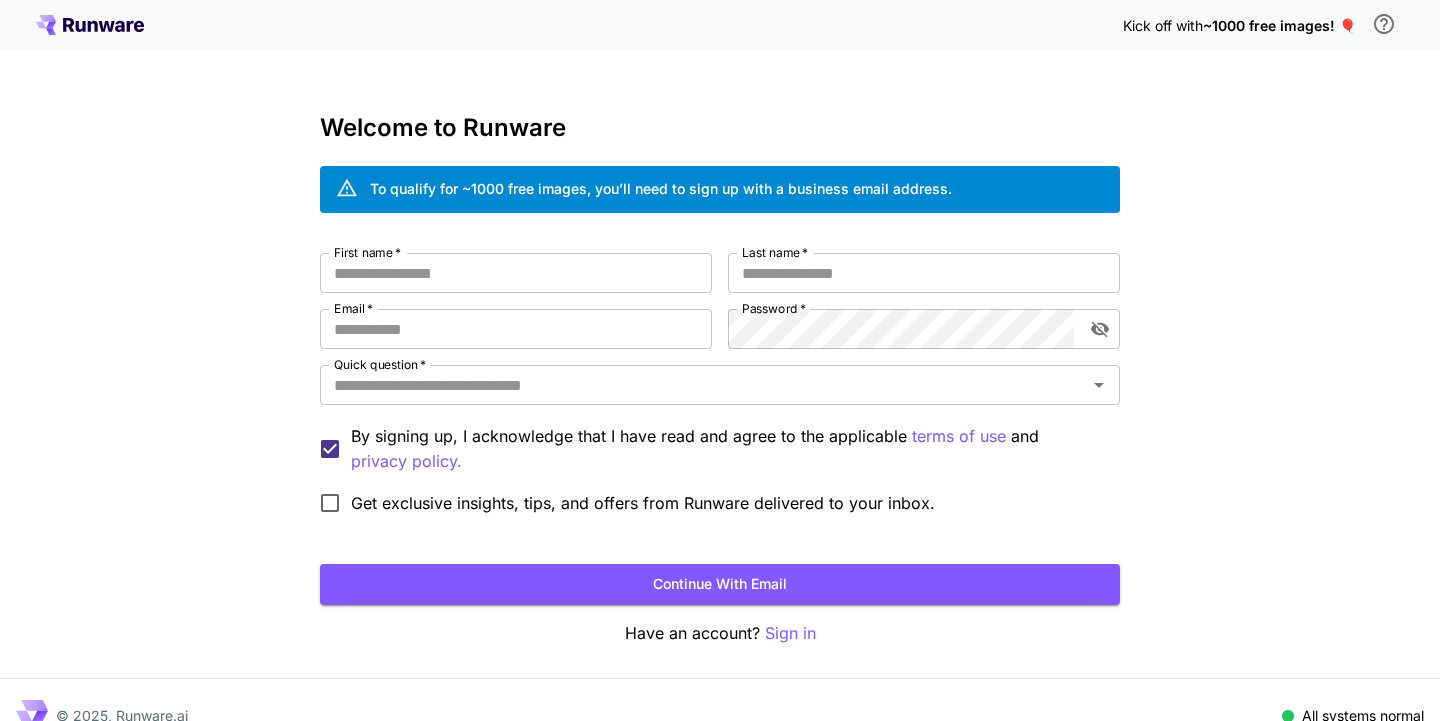 scroll, scrollTop: 0, scrollLeft: 0, axis: both 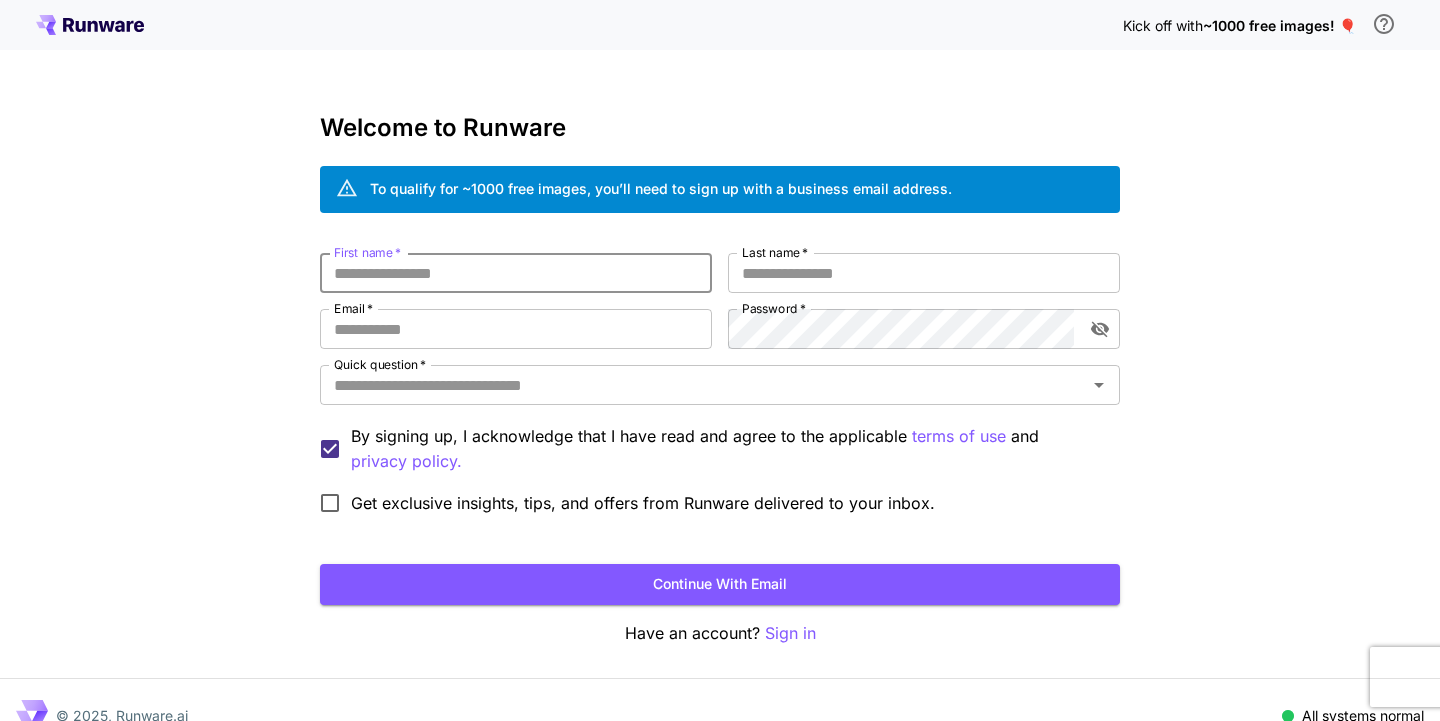 click on "First name   *" at bounding box center (516, 273) 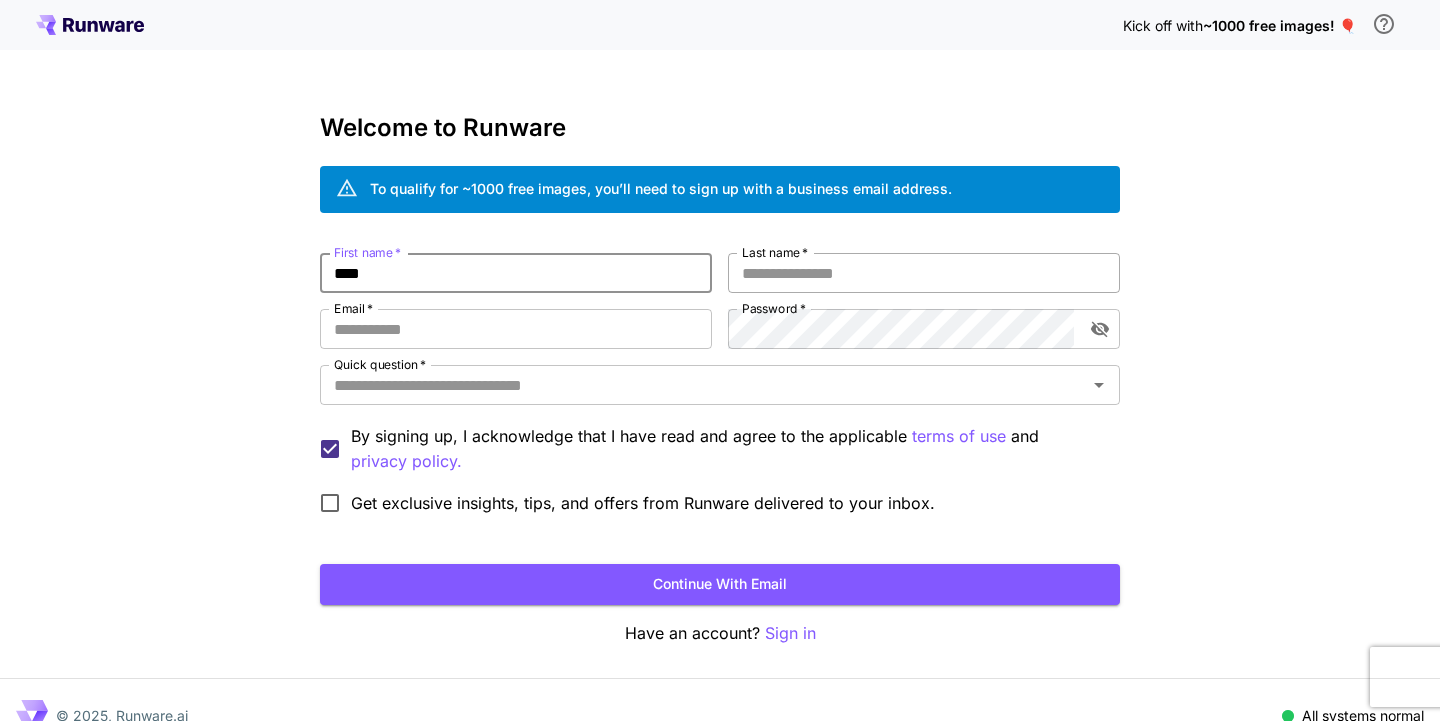 type on "****" 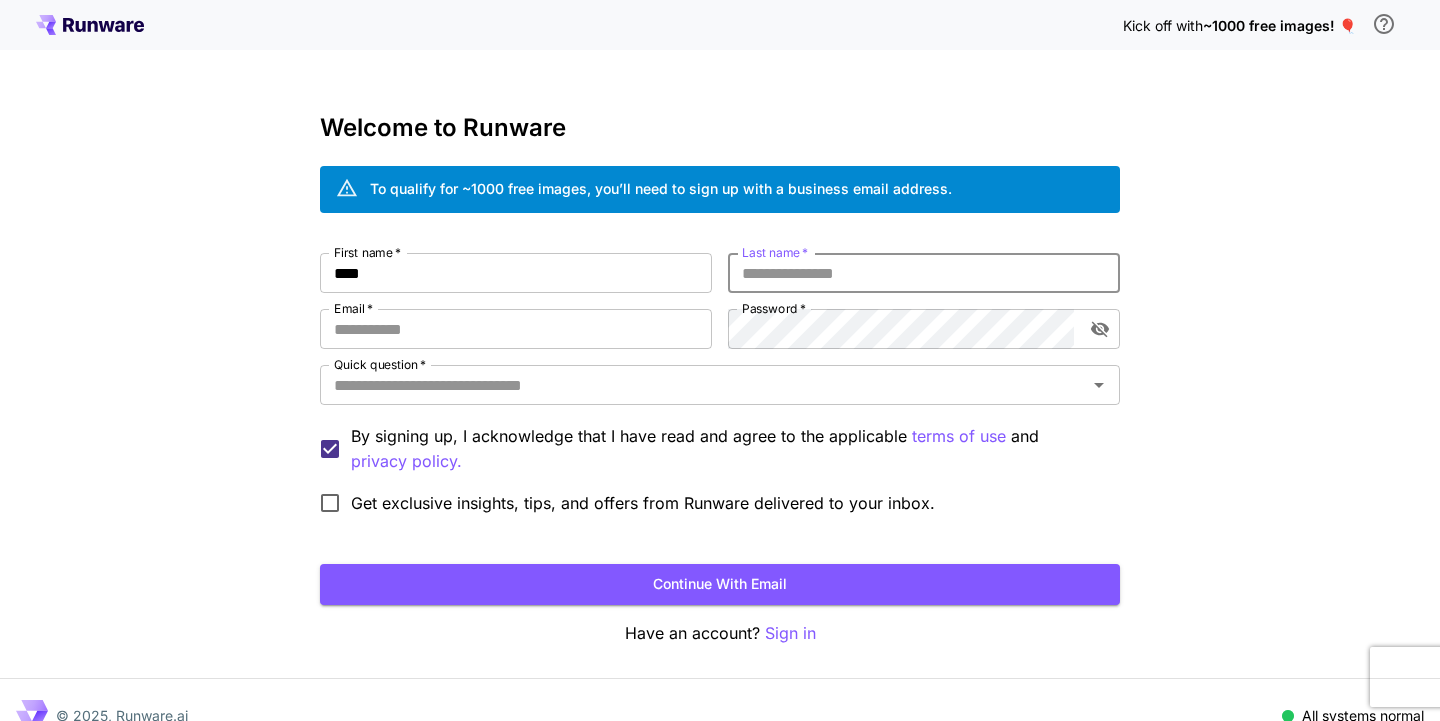 click on "Last name   *" at bounding box center [924, 273] 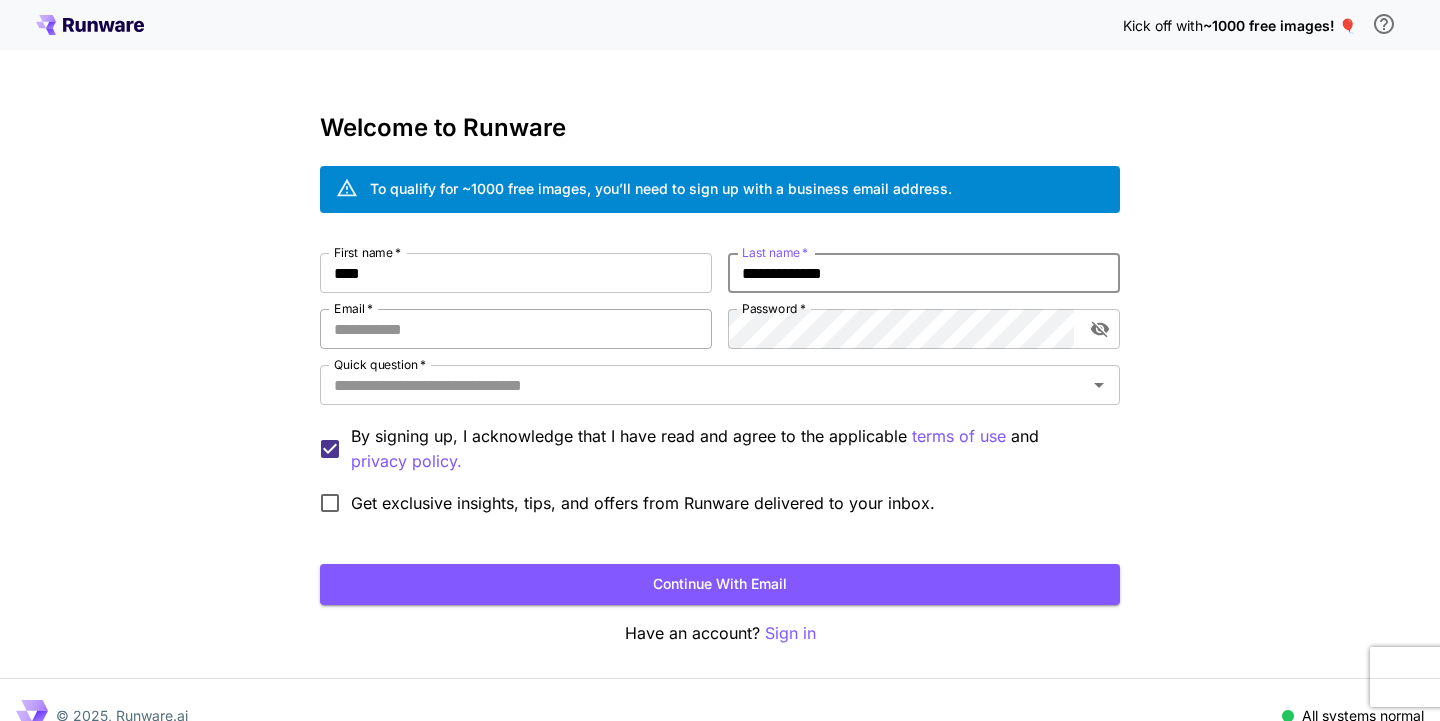 type on "**********" 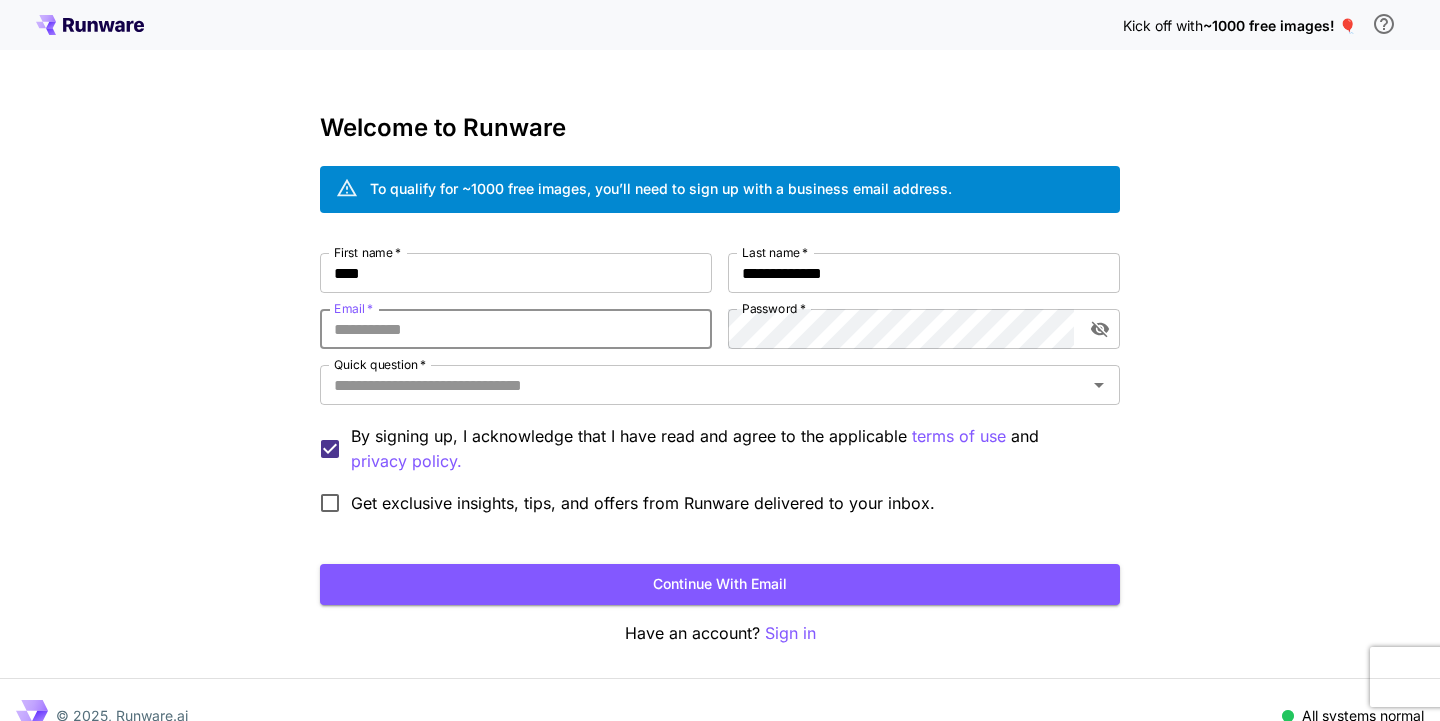 click on "Email   *" at bounding box center (516, 329) 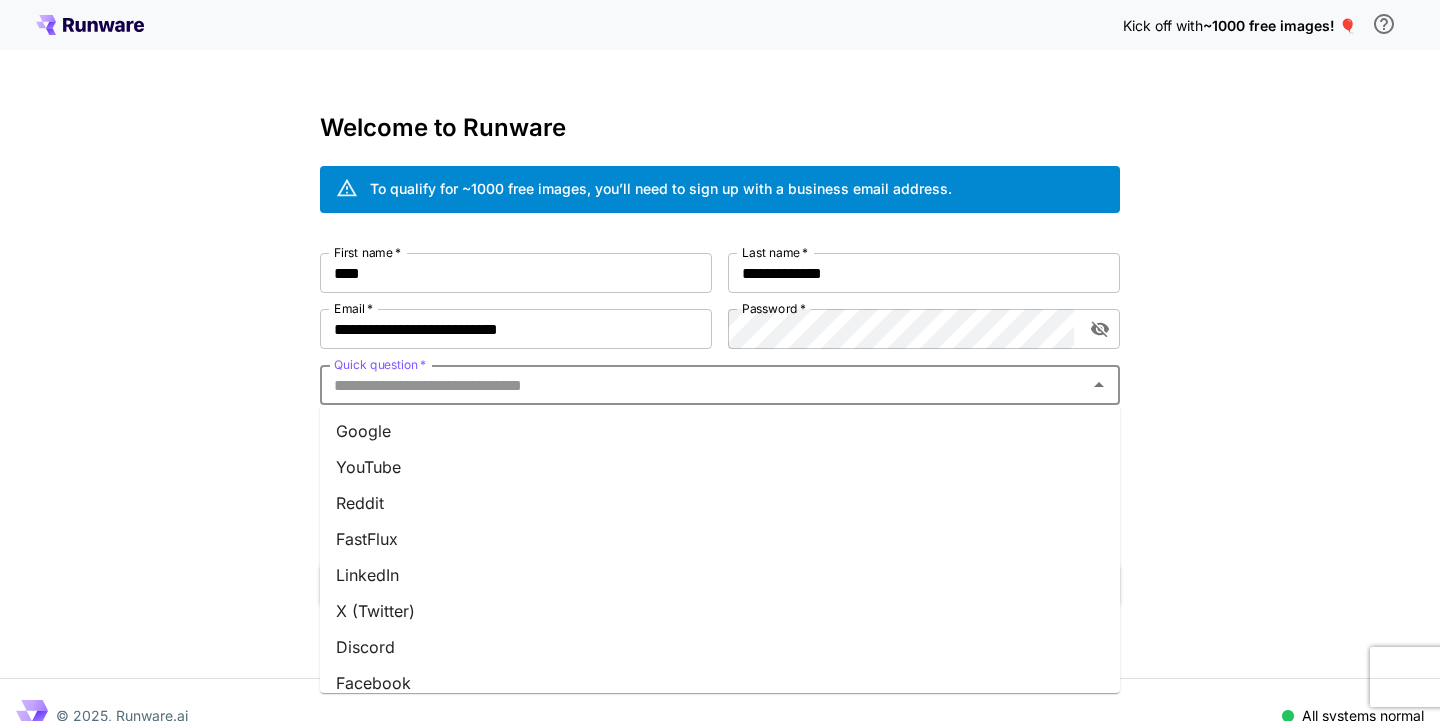 click on "Quick question   *" at bounding box center [703, 385] 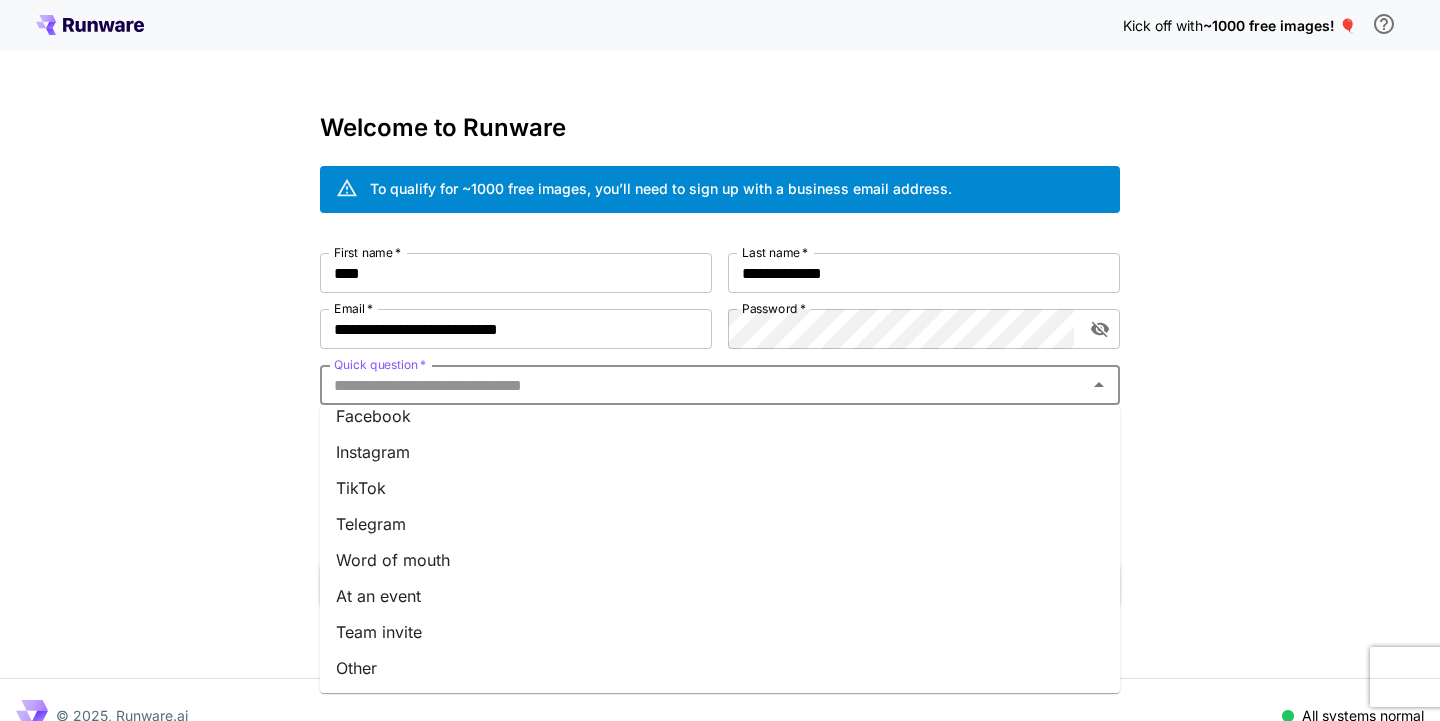 scroll, scrollTop: 263, scrollLeft: 0, axis: vertical 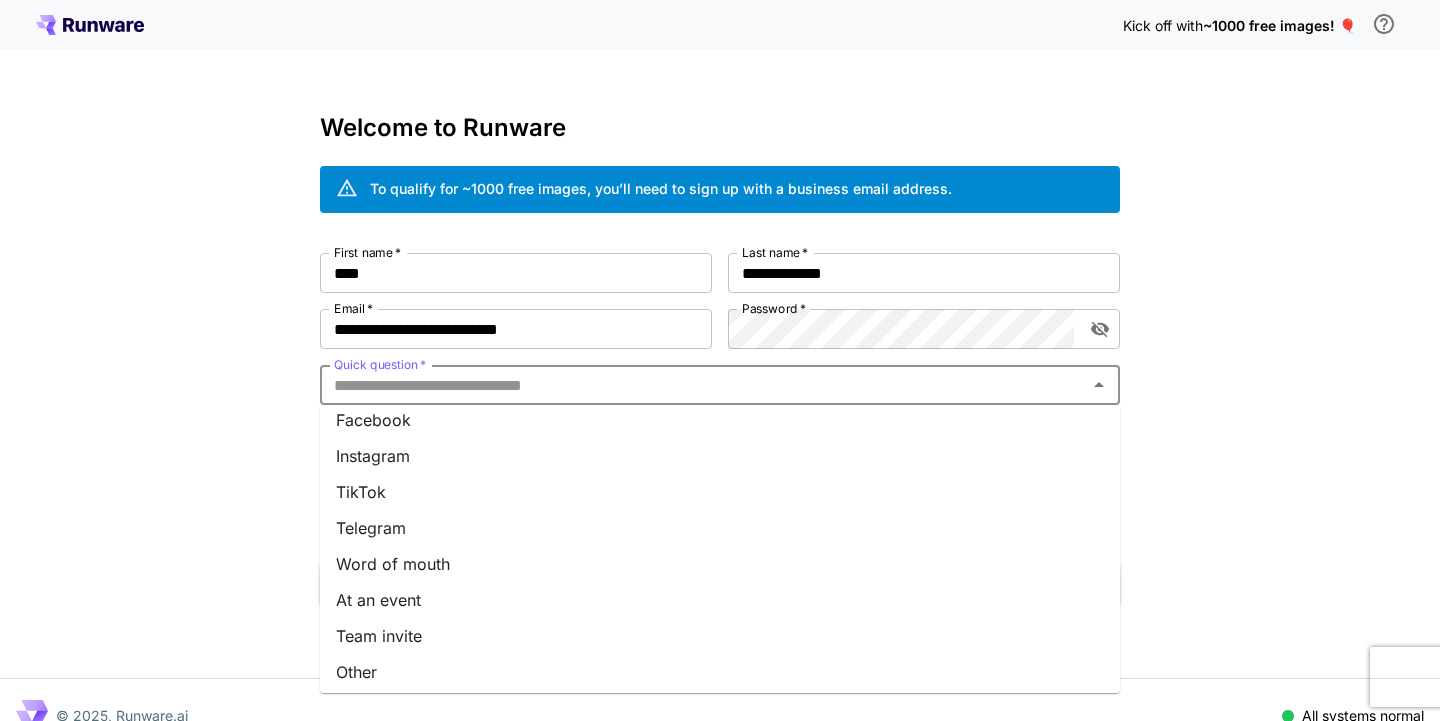 click on "Other" at bounding box center (720, 672) 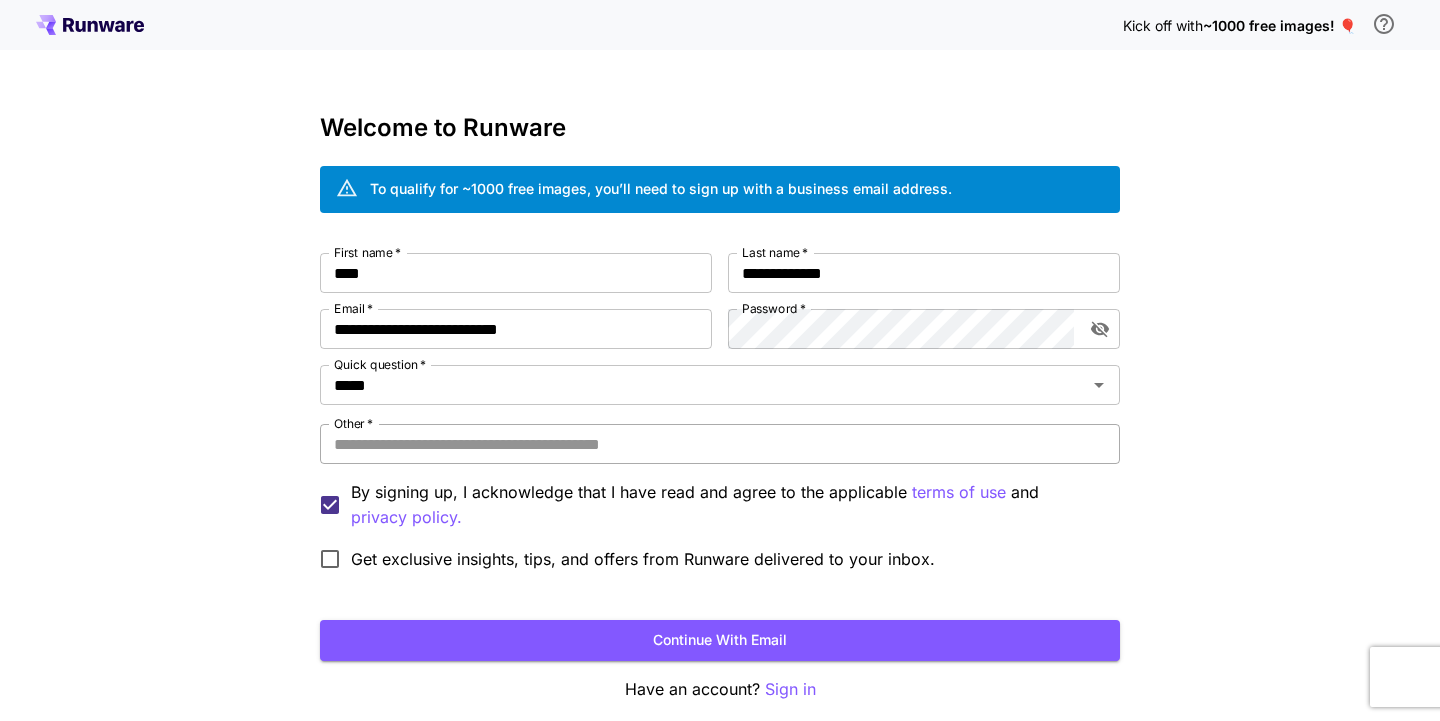 click on "Other   *" at bounding box center (720, 444) 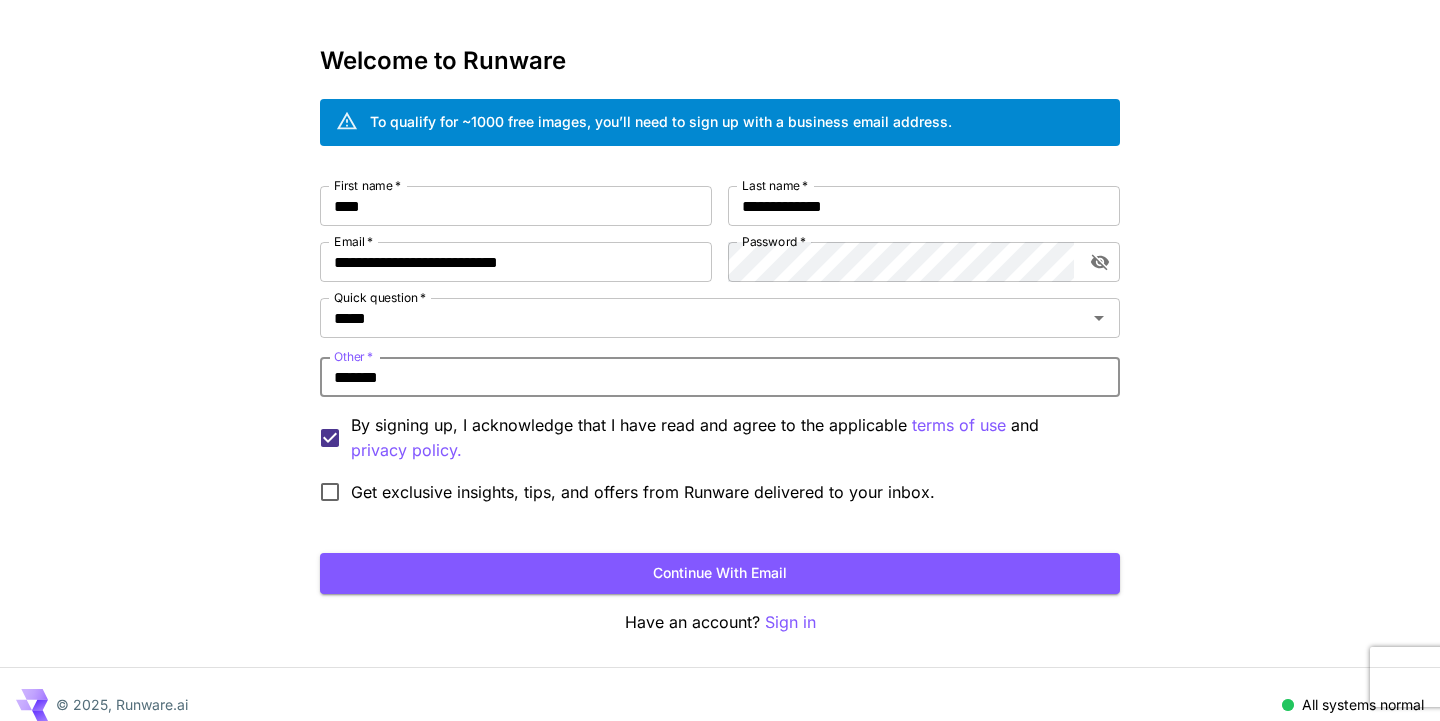 scroll, scrollTop: 70, scrollLeft: 0, axis: vertical 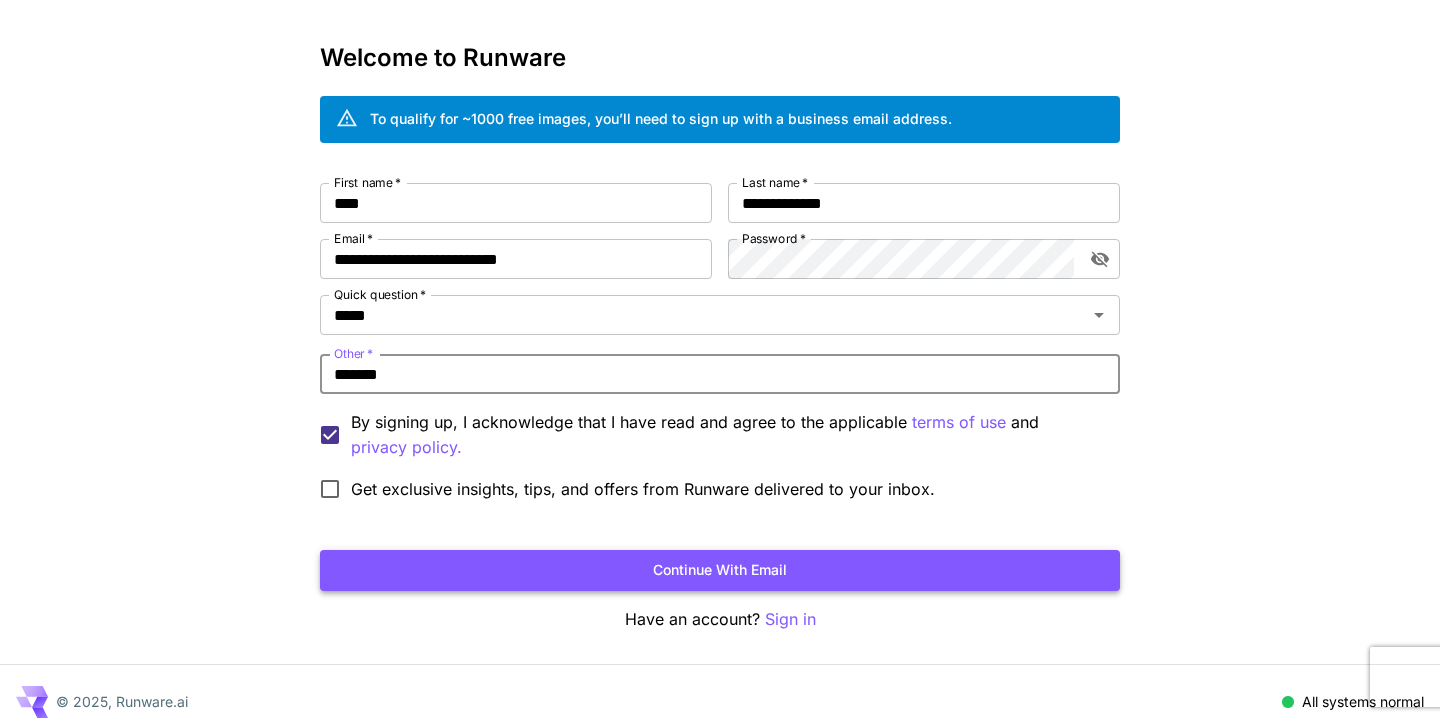 type on "*******" 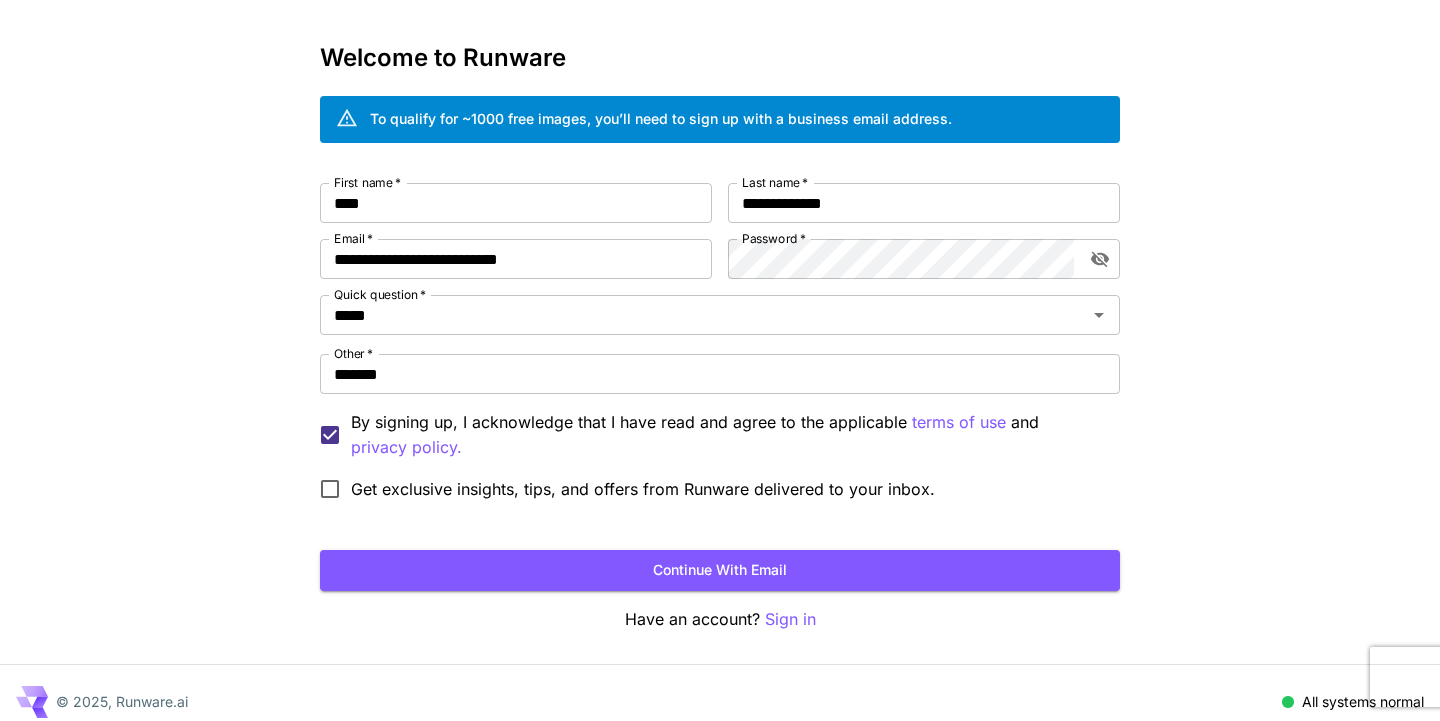 scroll, scrollTop: 0, scrollLeft: 0, axis: both 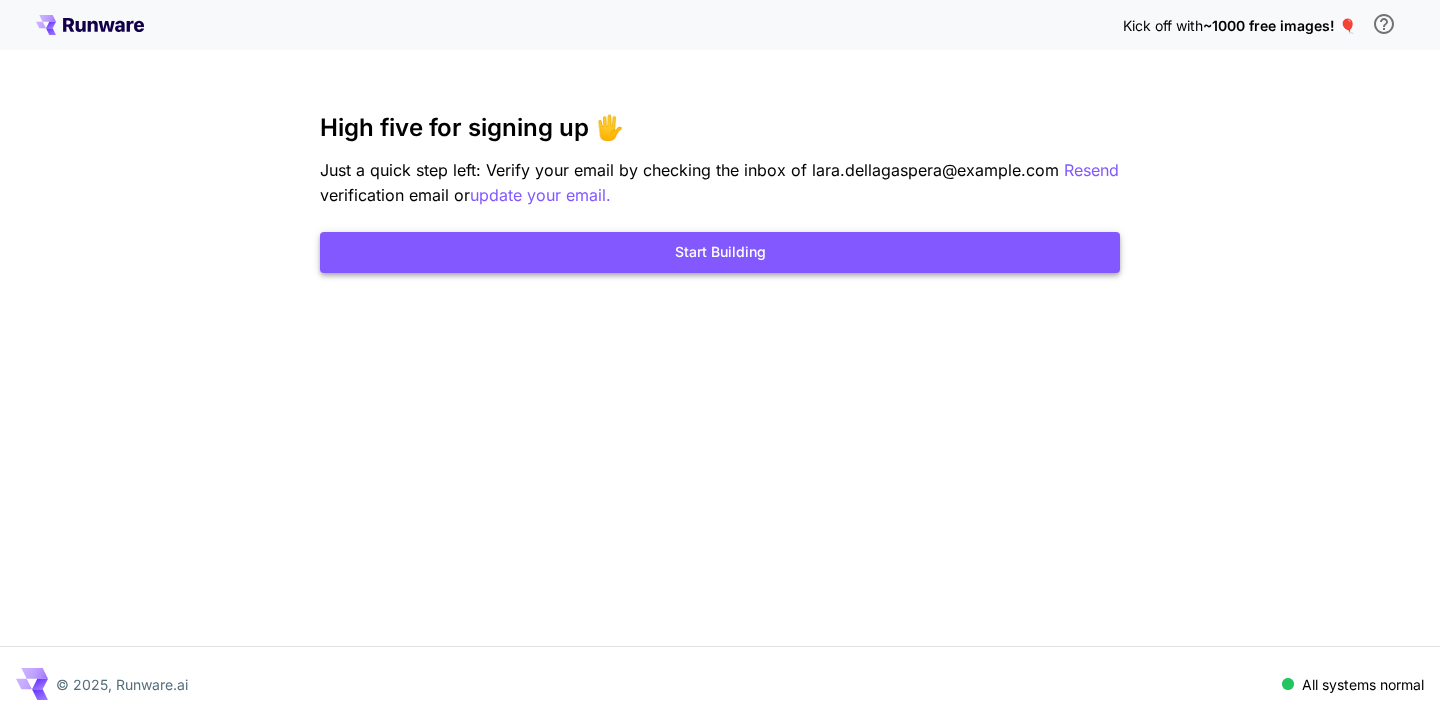 click on "Start Building" at bounding box center (720, 252) 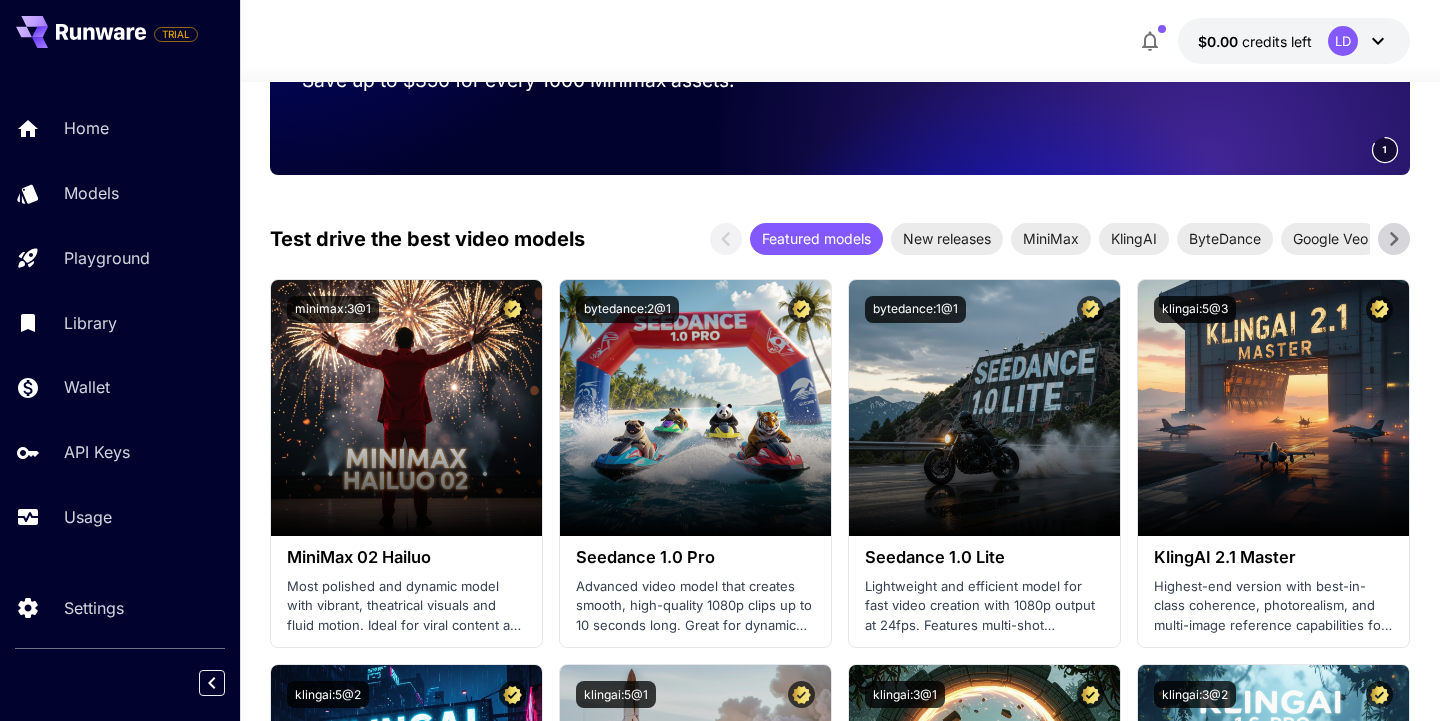 scroll, scrollTop: 567, scrollLeft: 0, axis: vertical 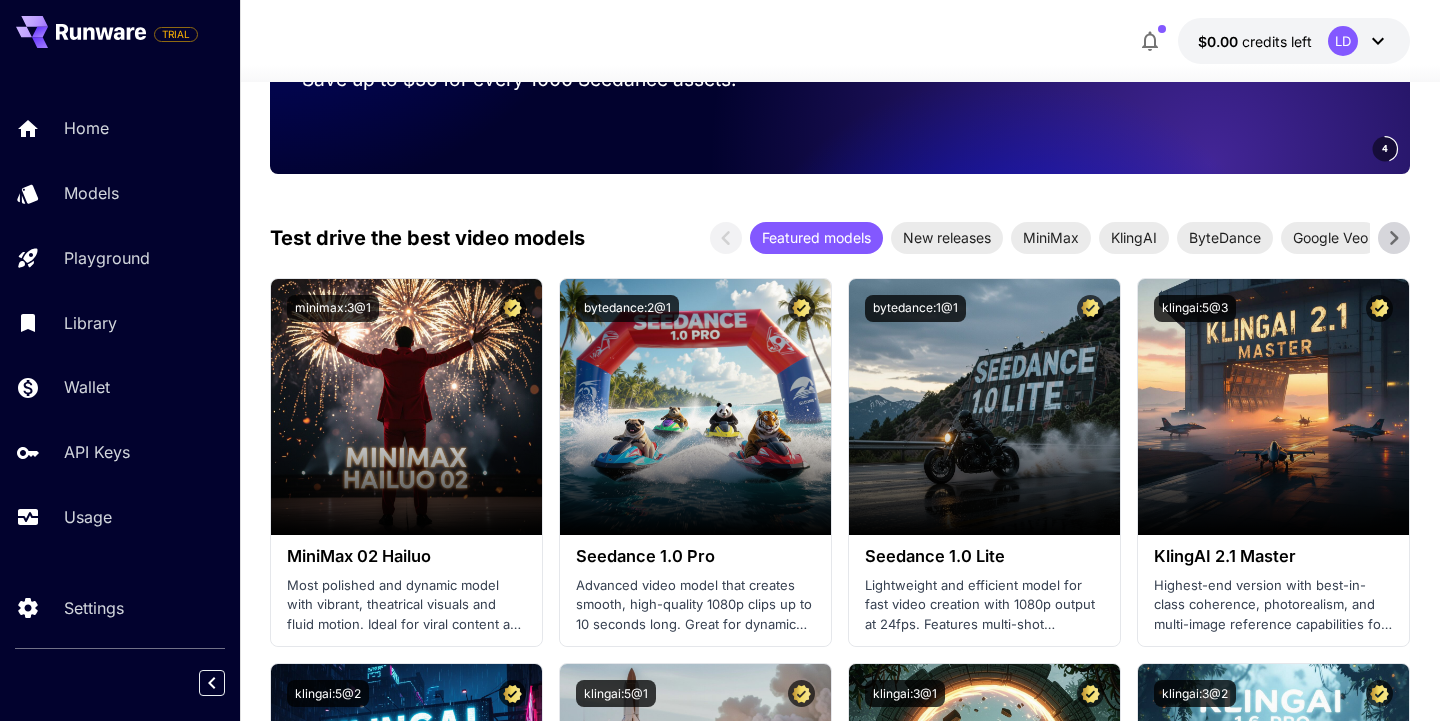 click 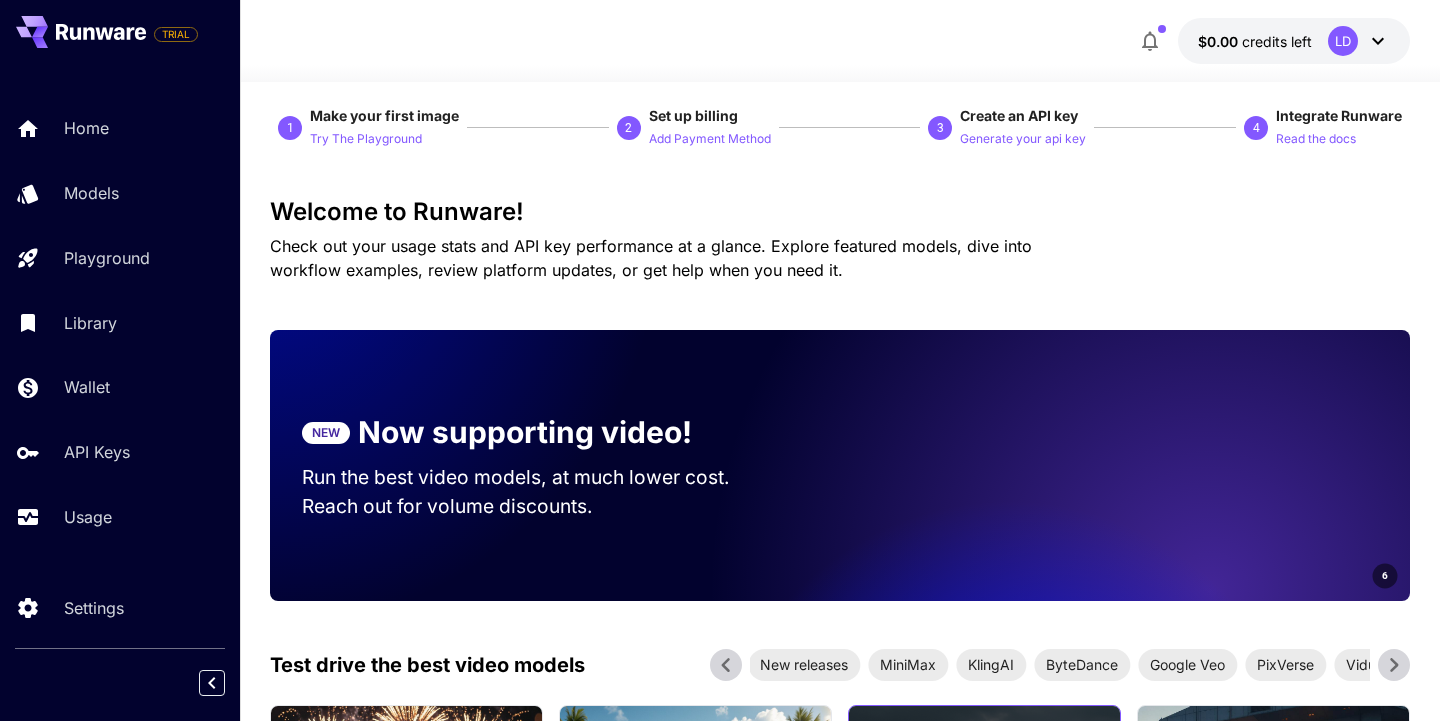 scroll, scrollTop: 0, scrollLeft: 0, axis: both 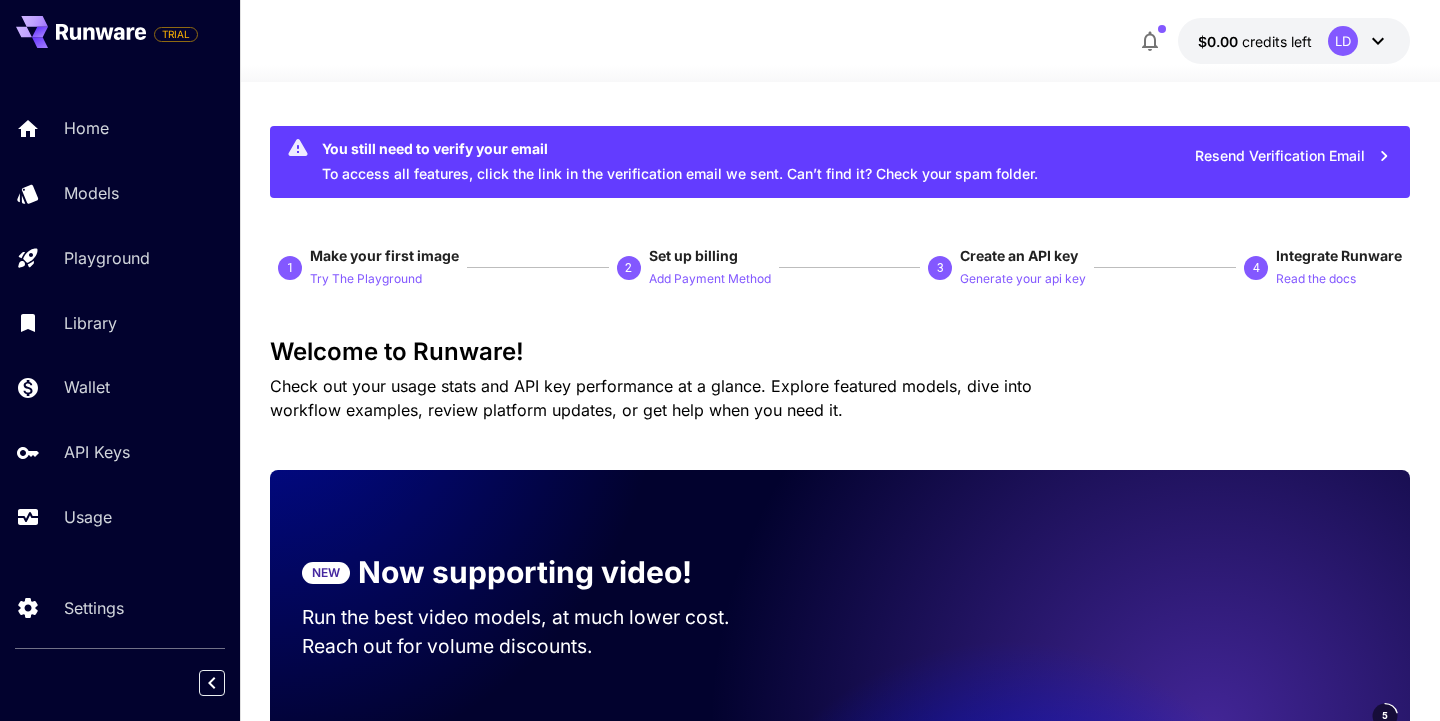 click 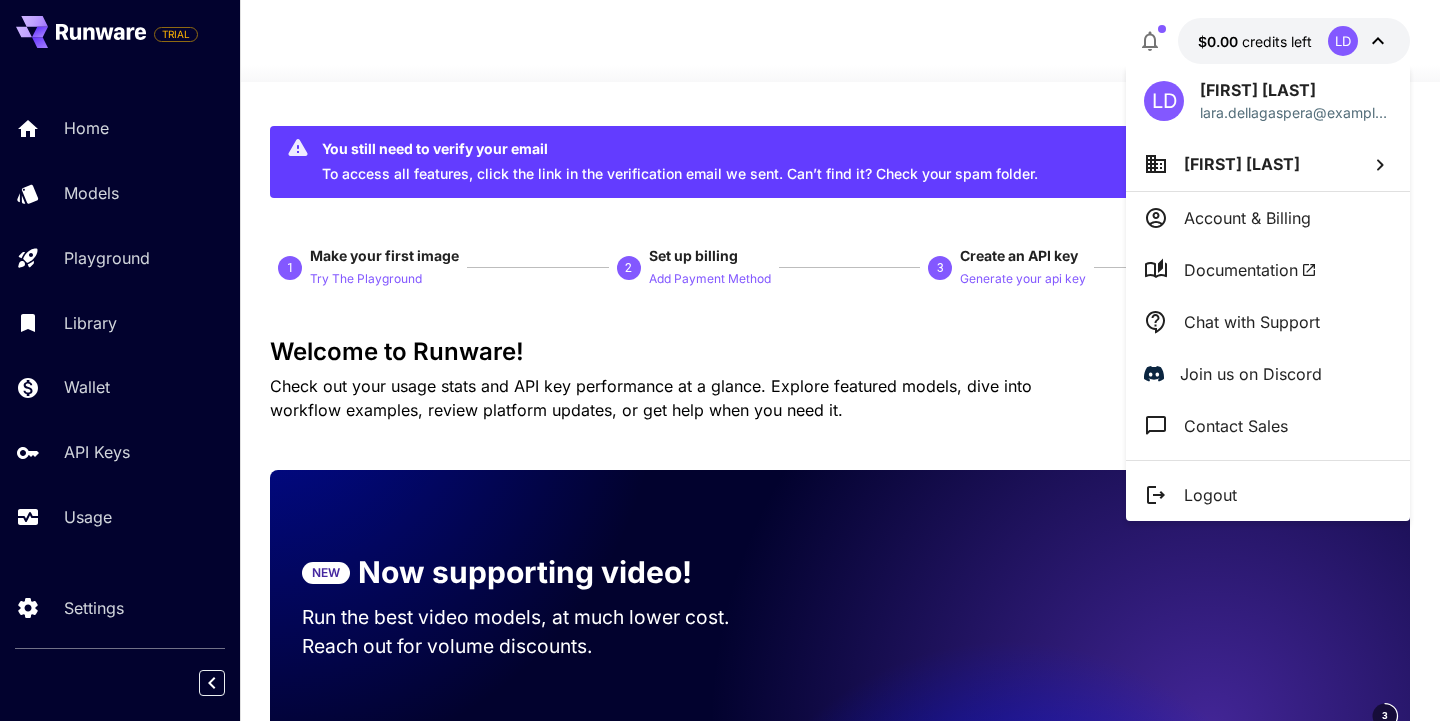 click at bounding box center [720, 360] 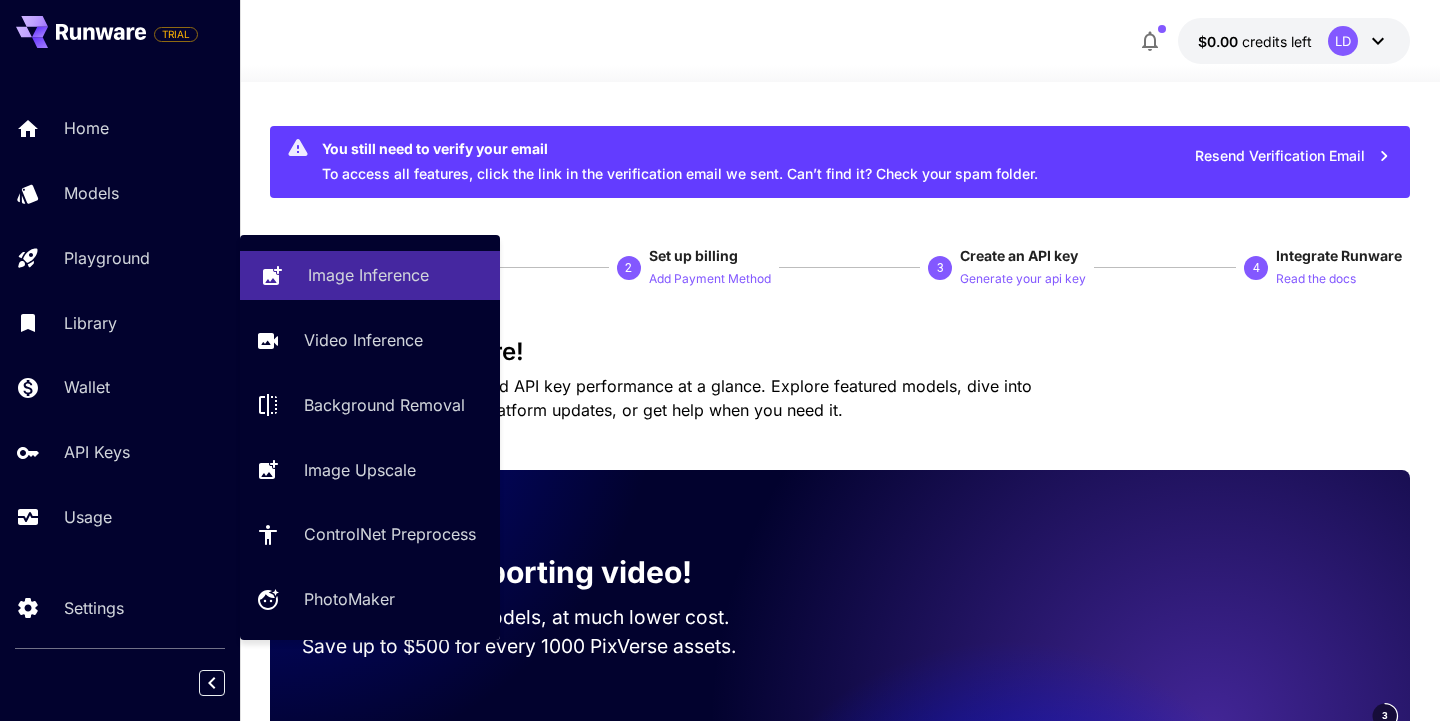 click on "Image Inference" at bounding box center (368, 275) 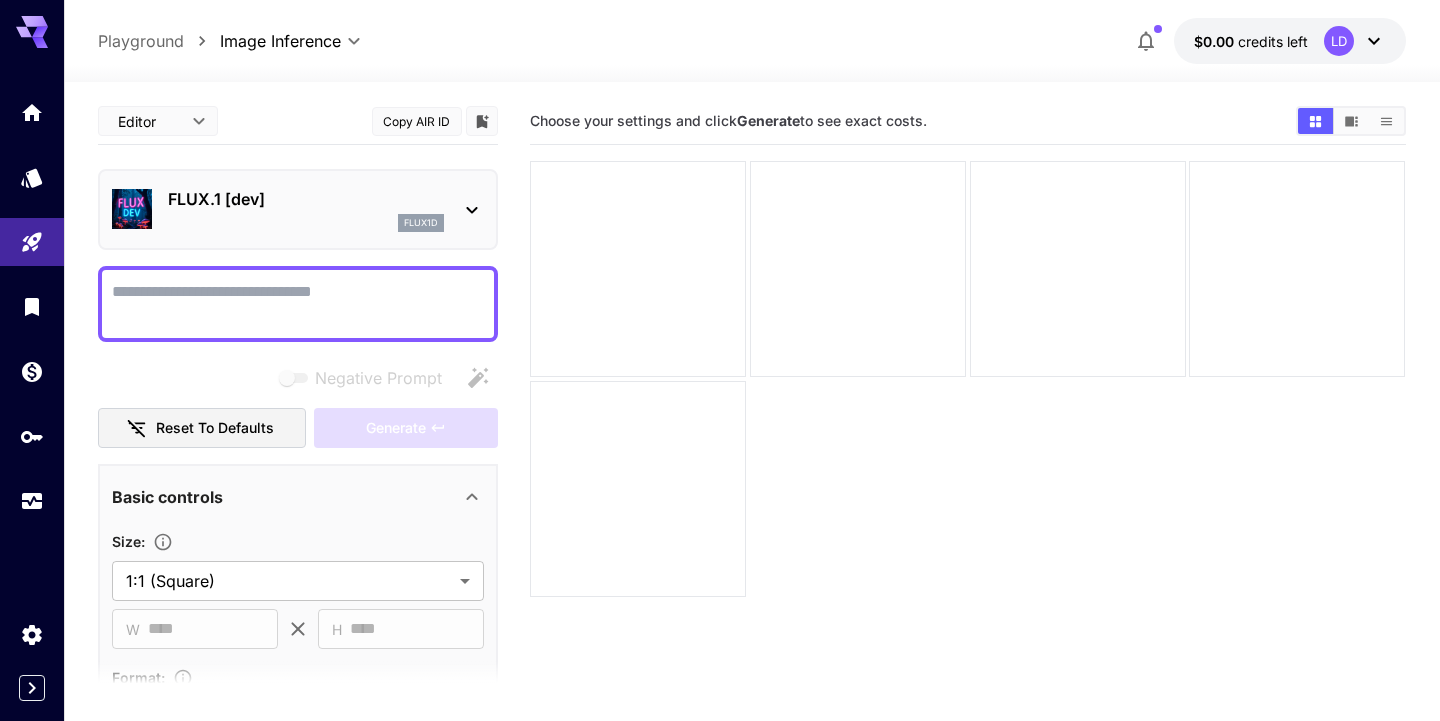 click 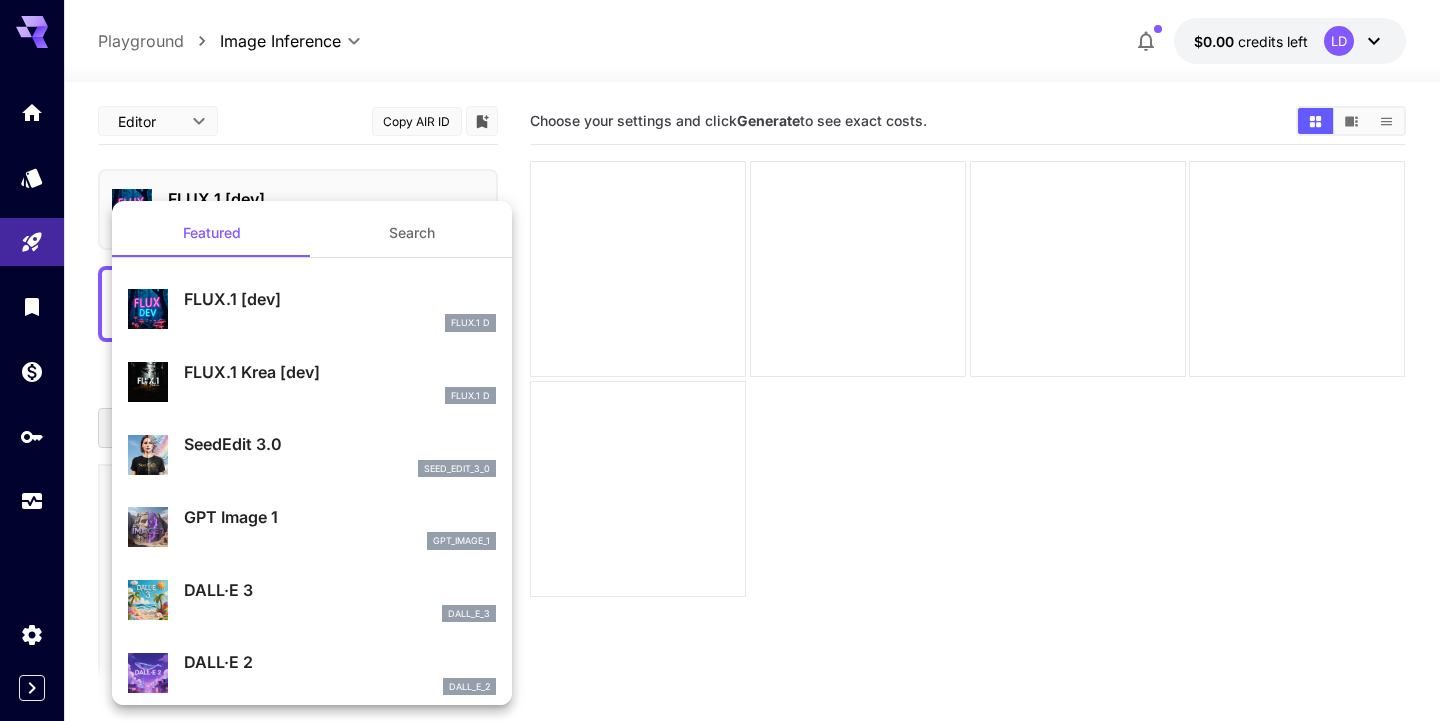 click on "Search" at bounding box center (412, 233) 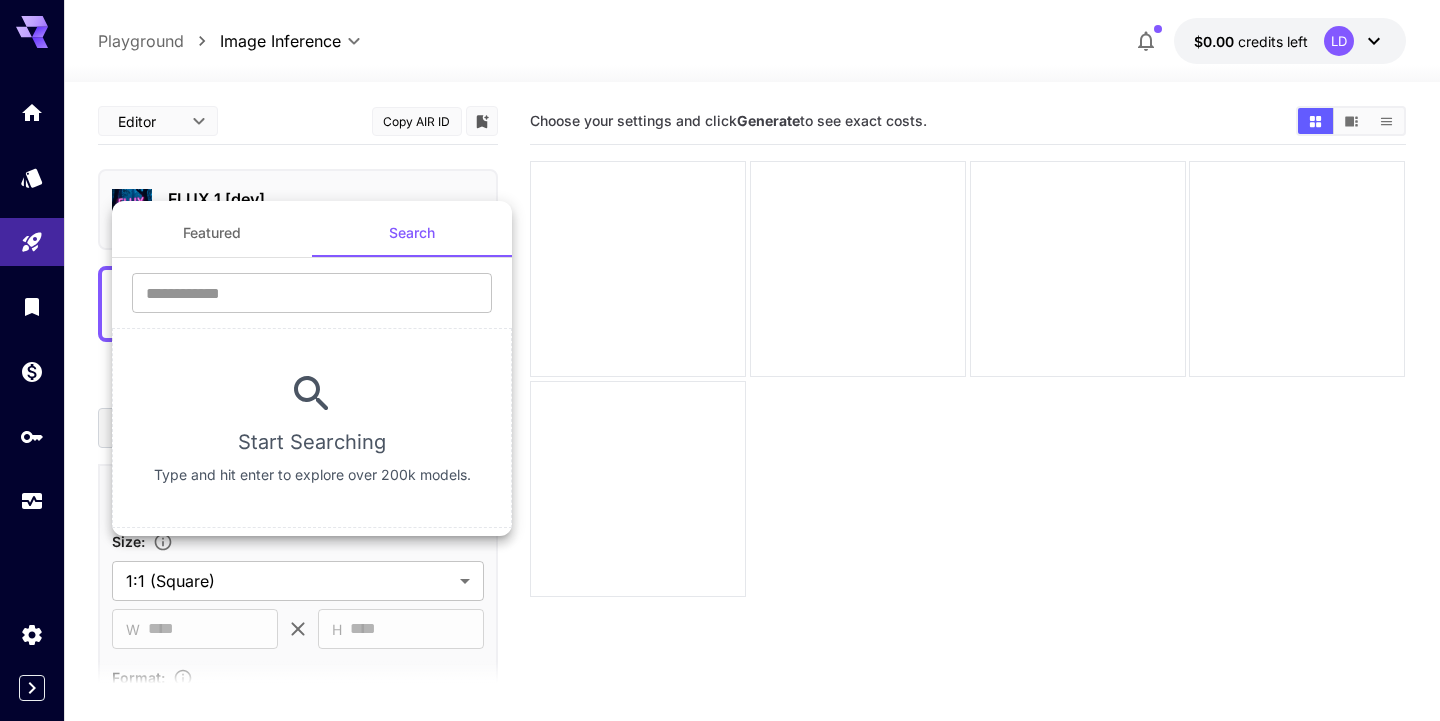click at bounding box center [720, 360] 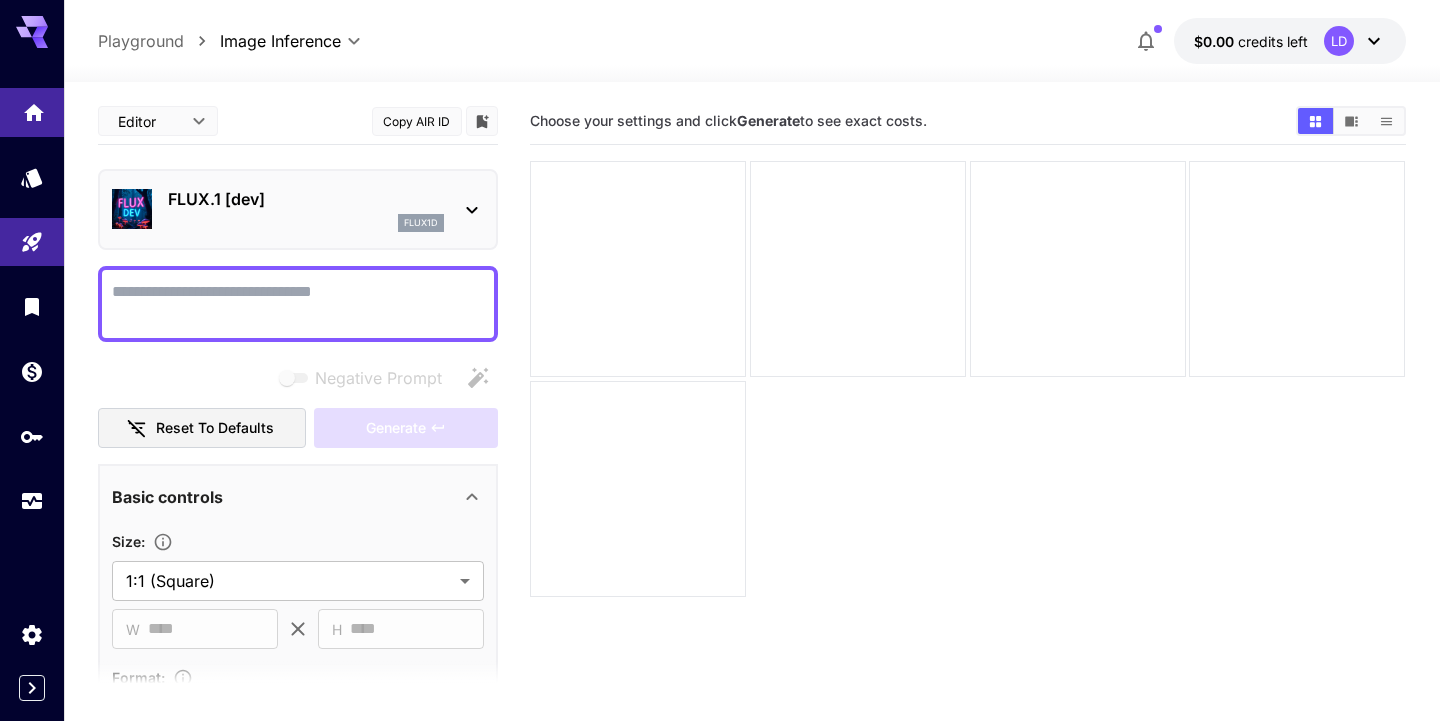click at bounding box center [32, 112] 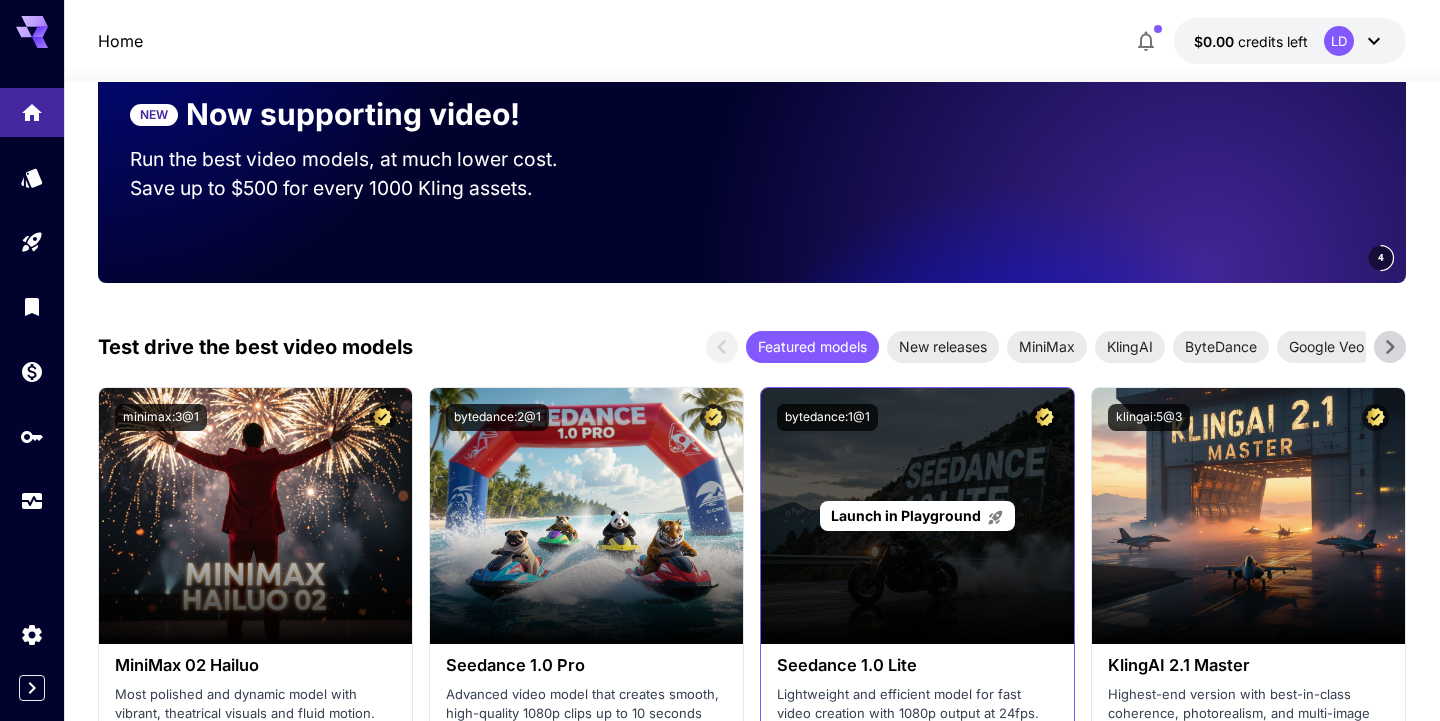 scroll, scrollTop: 0, scrollLeft: 0, axis: both 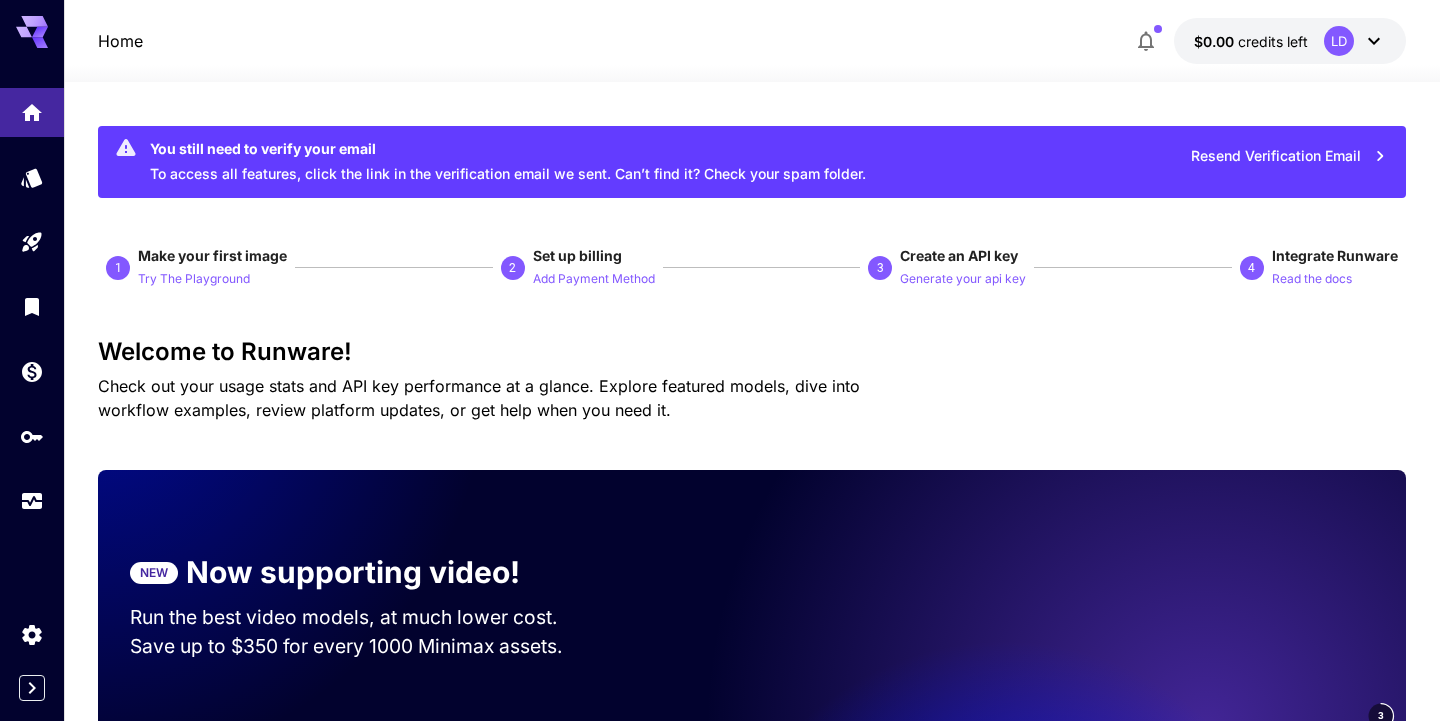 click 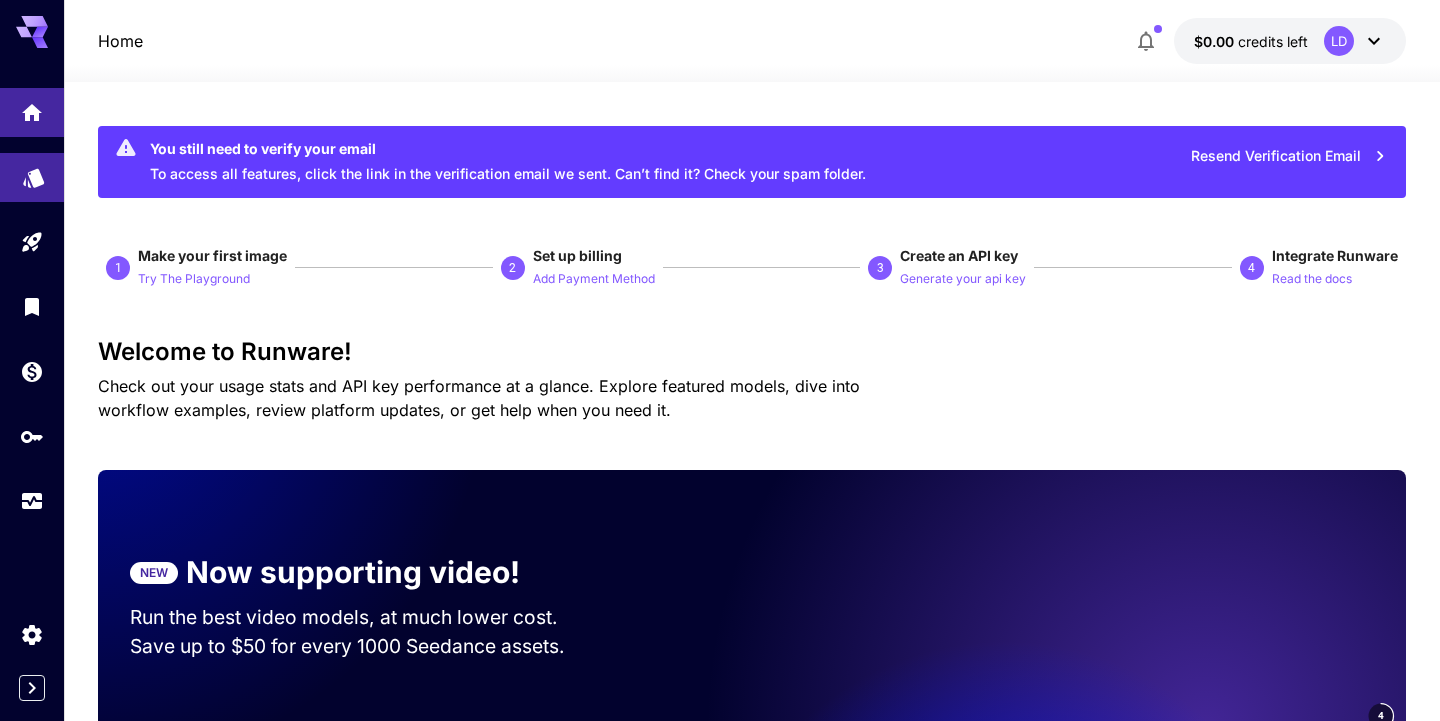 click at bounding box center [32, 177] 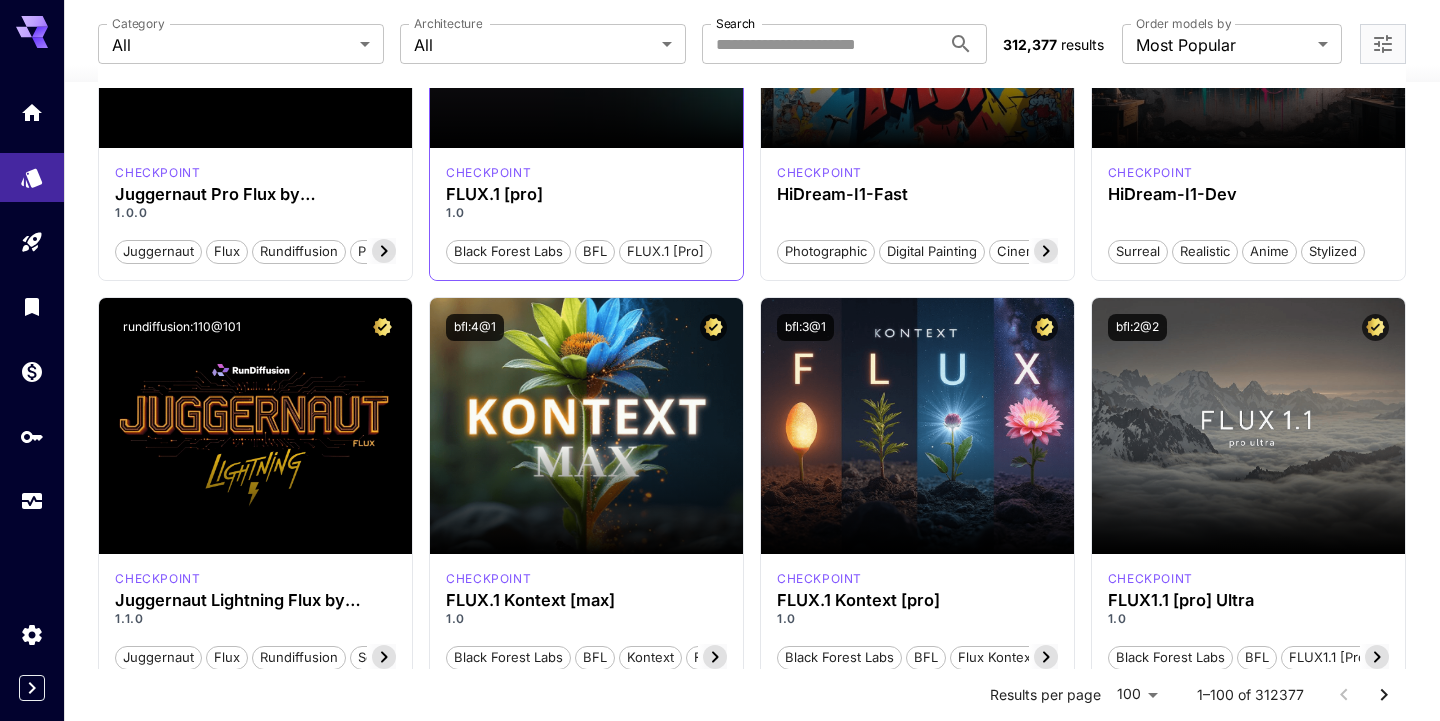 scroll, scrollTop: 388, scrollLeft: 0, axis: vertical 